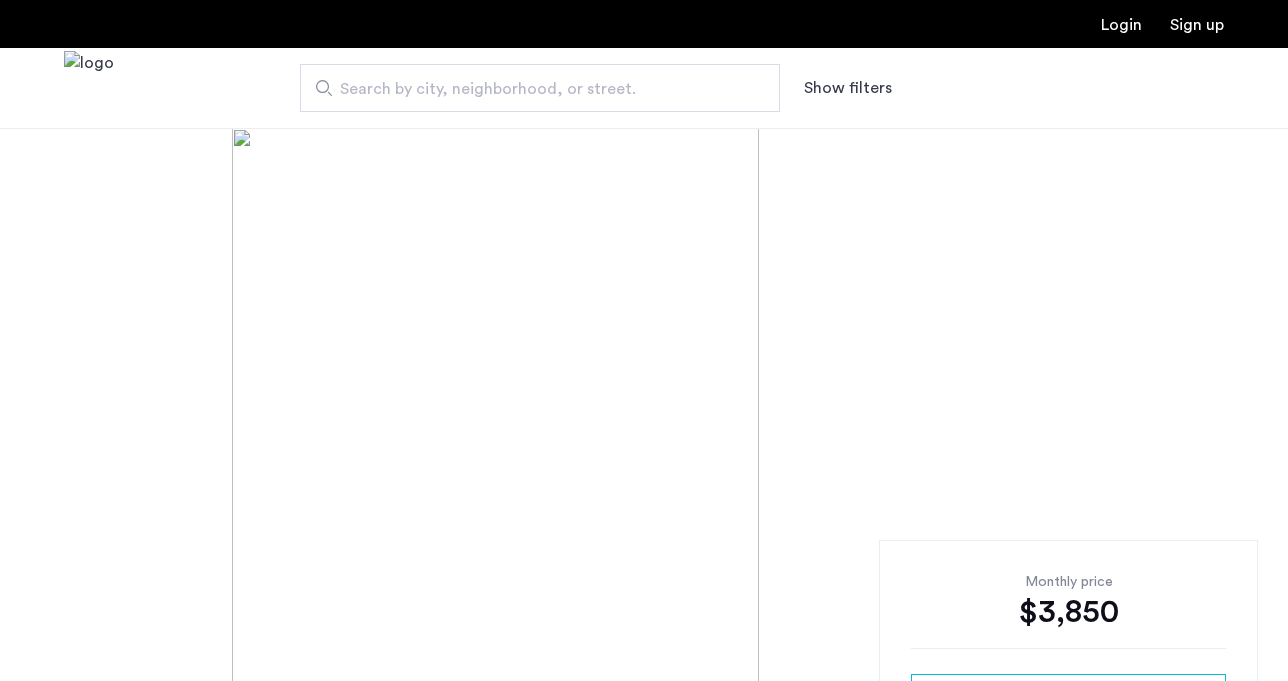 scroll, scrollTop: 0, scrollLeft: 0, axis: both 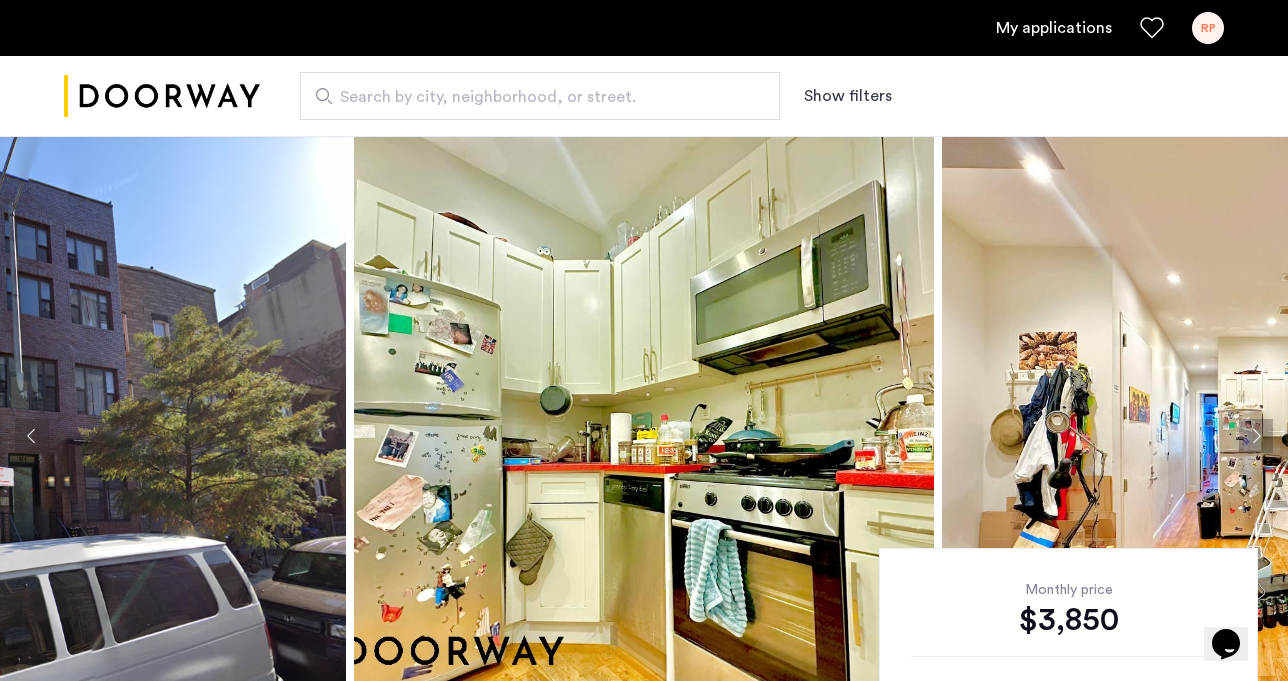 click 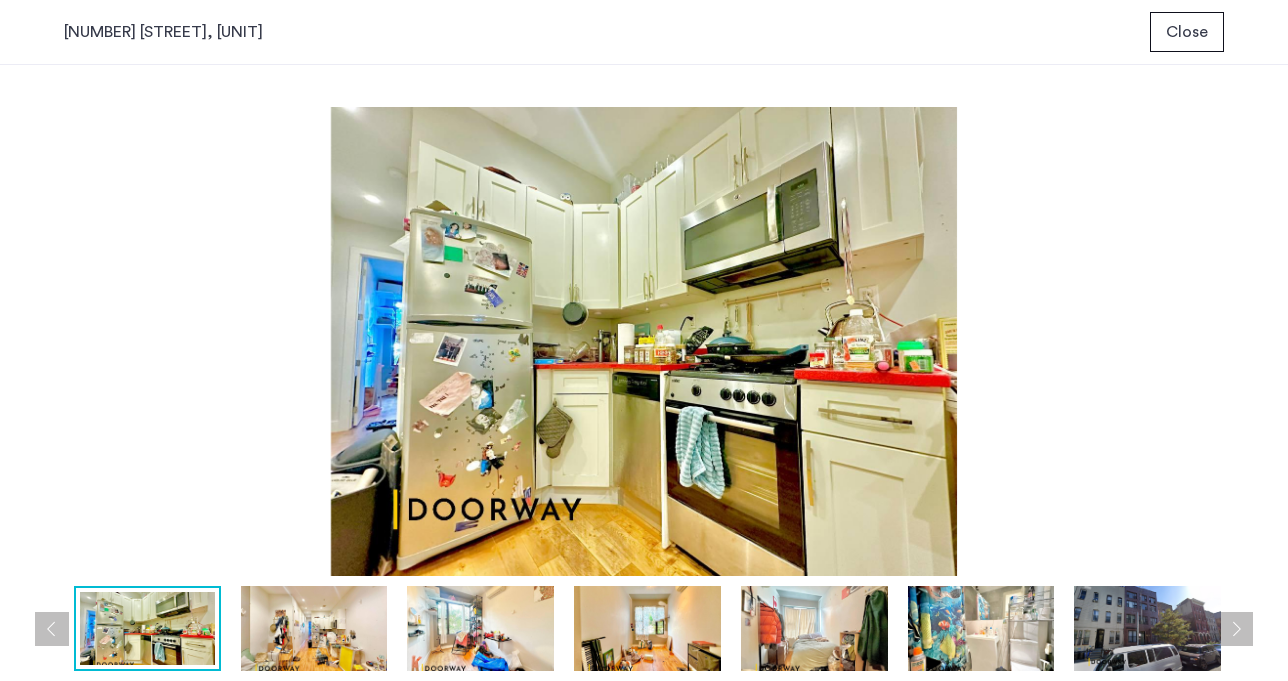 click at bounding box center [314, 628] 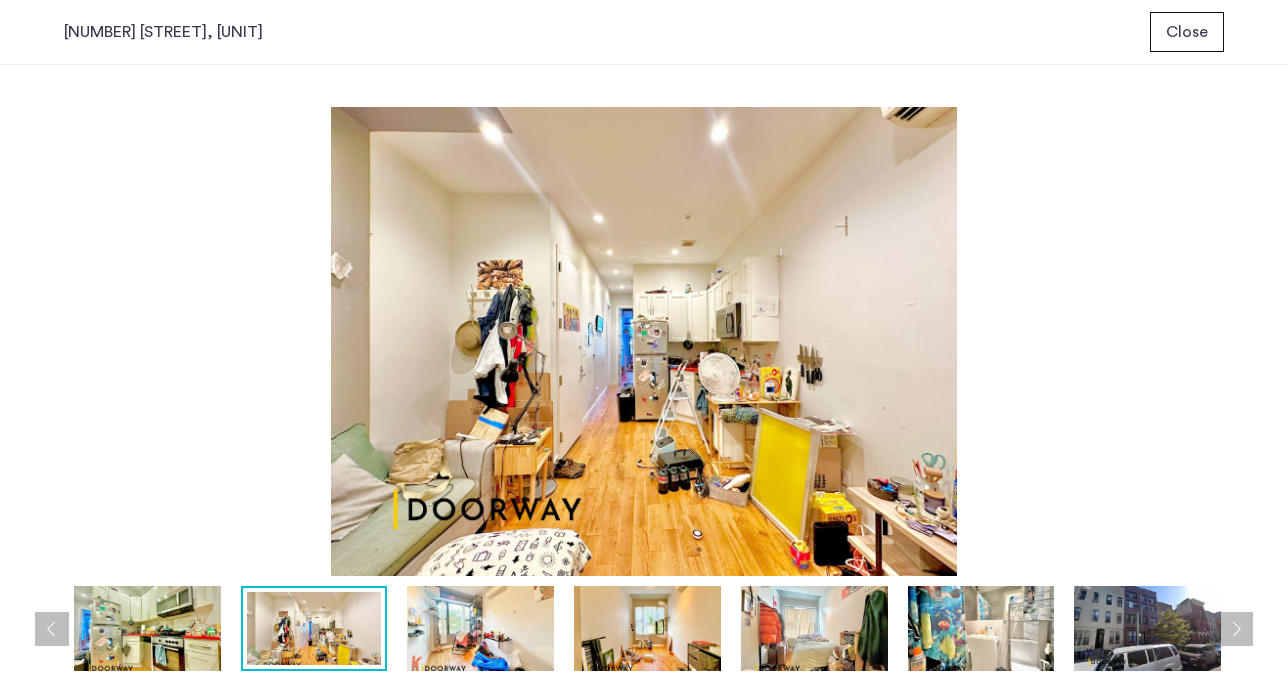 click at bounding box center [480, 628] 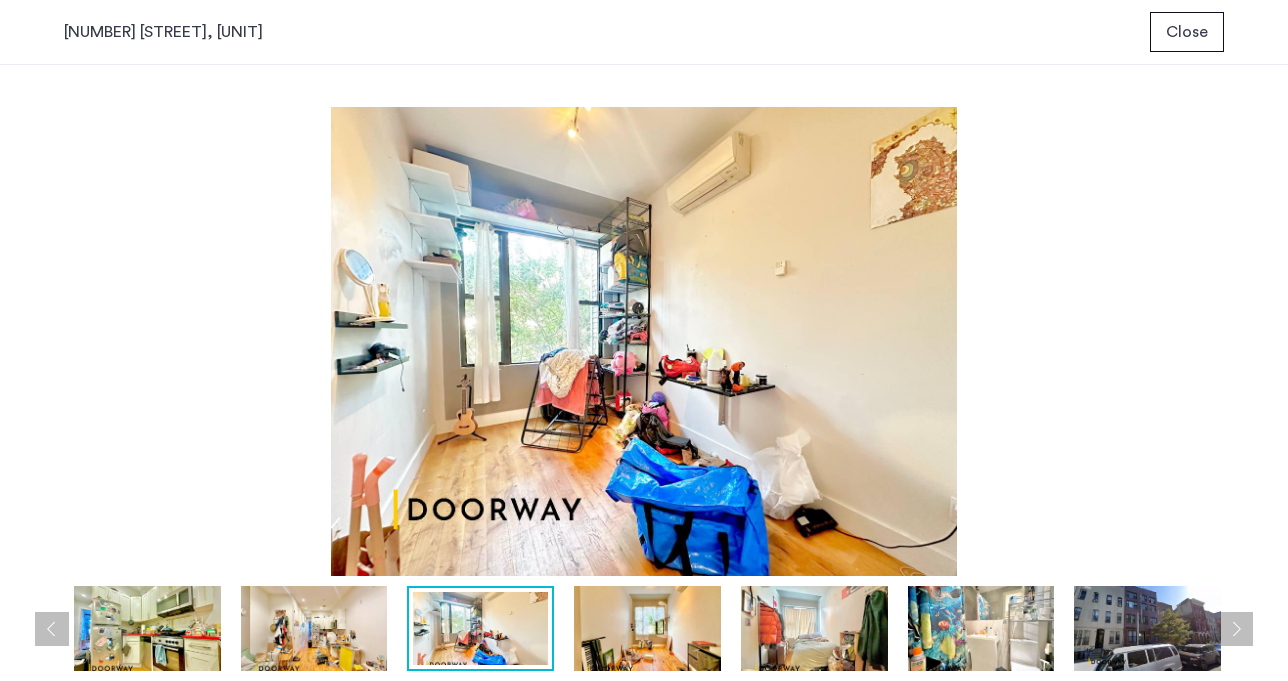 click at bounding box center (647, 628) 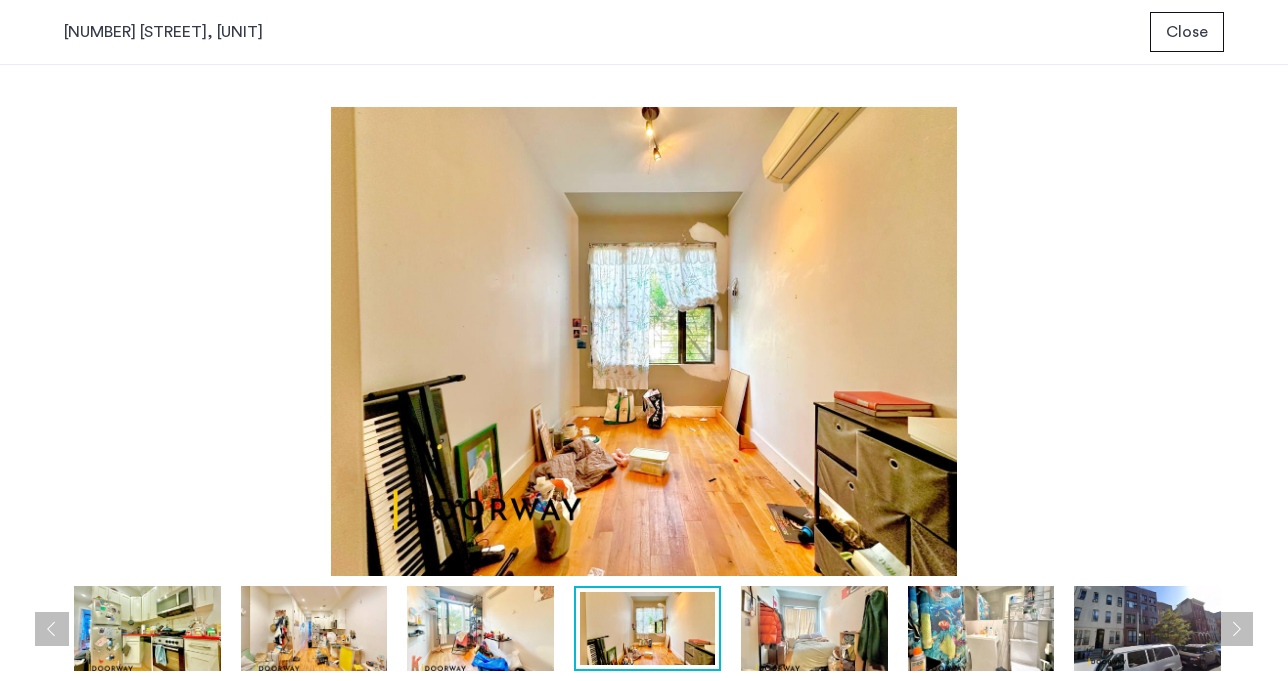 click at bounding box center [814, 628] 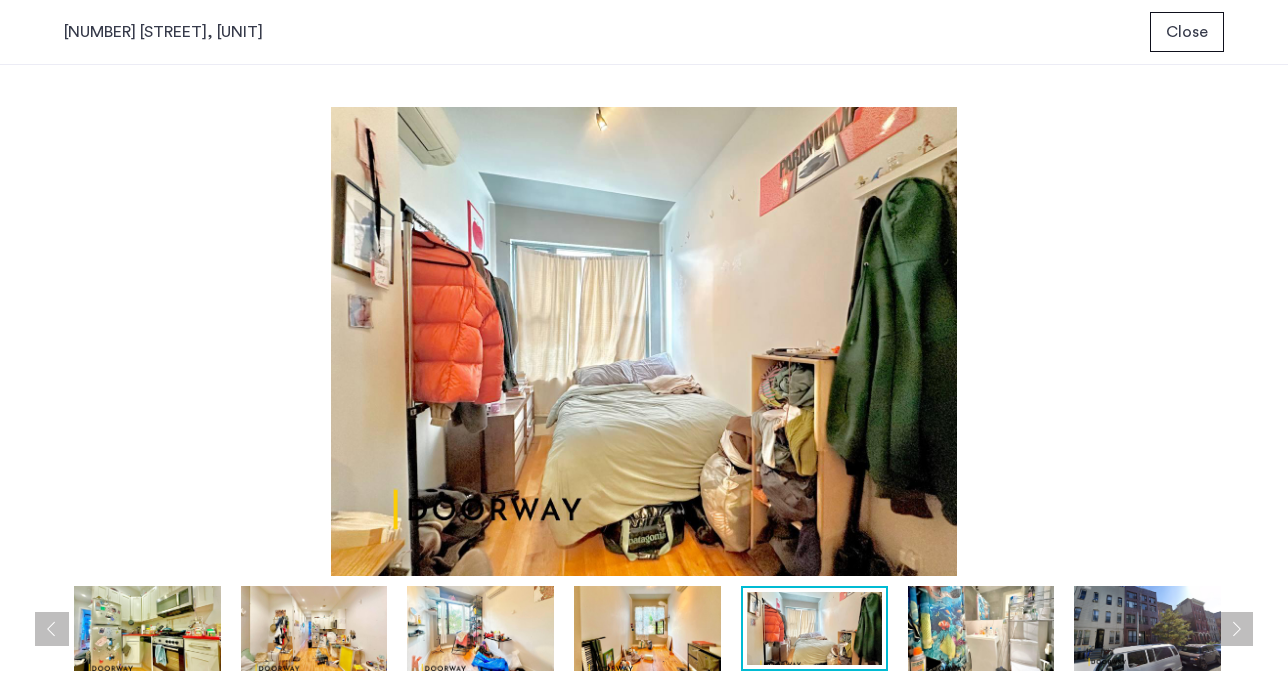 click at bounding box center [981, 628] 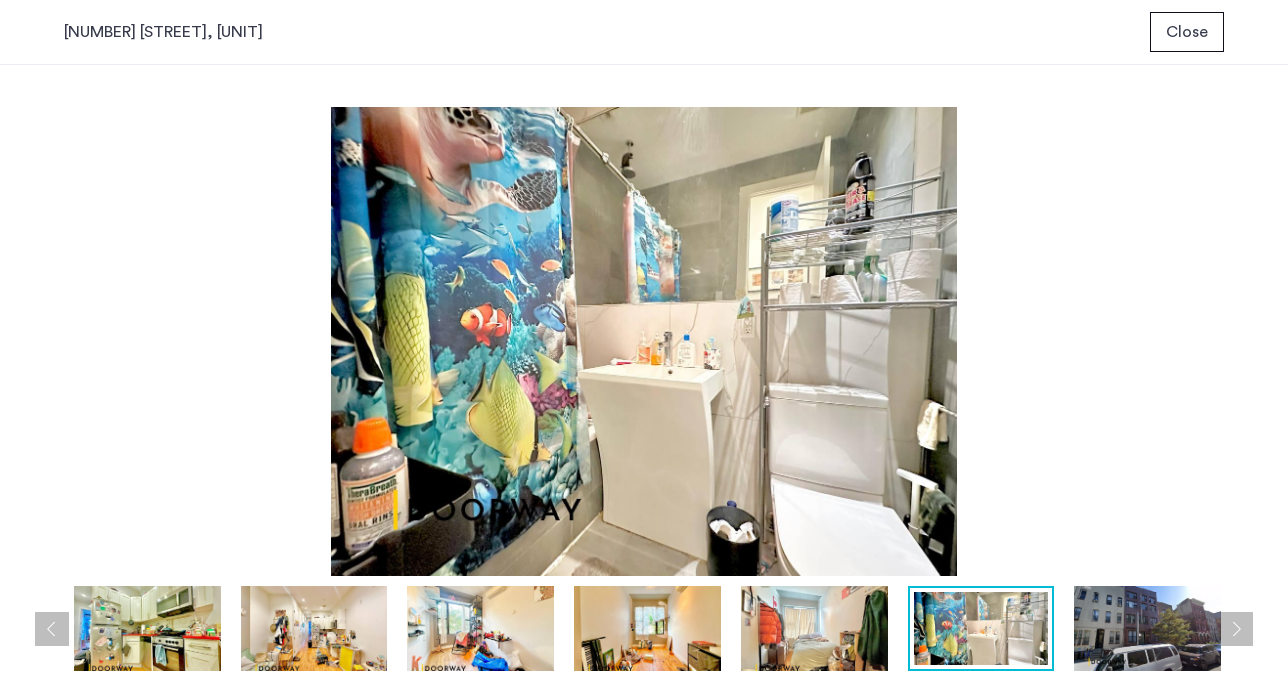 click at bounding box center [1147, 628] 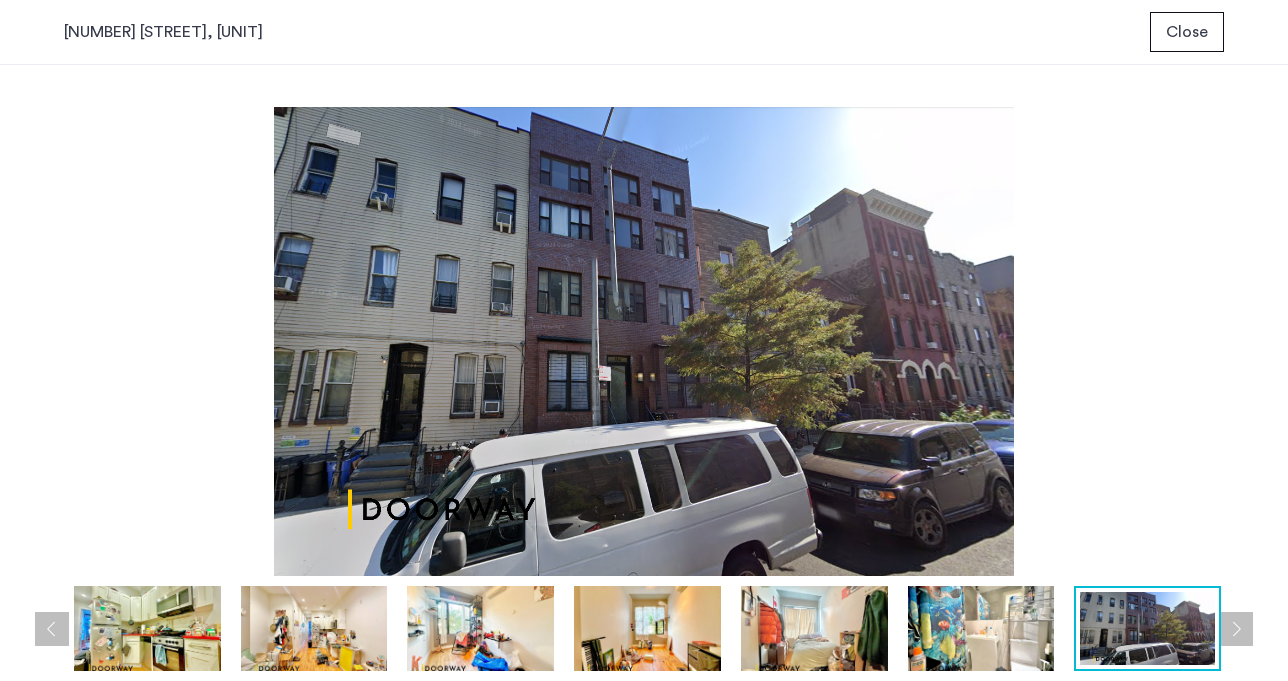 click at bounding box center (1236, 629) 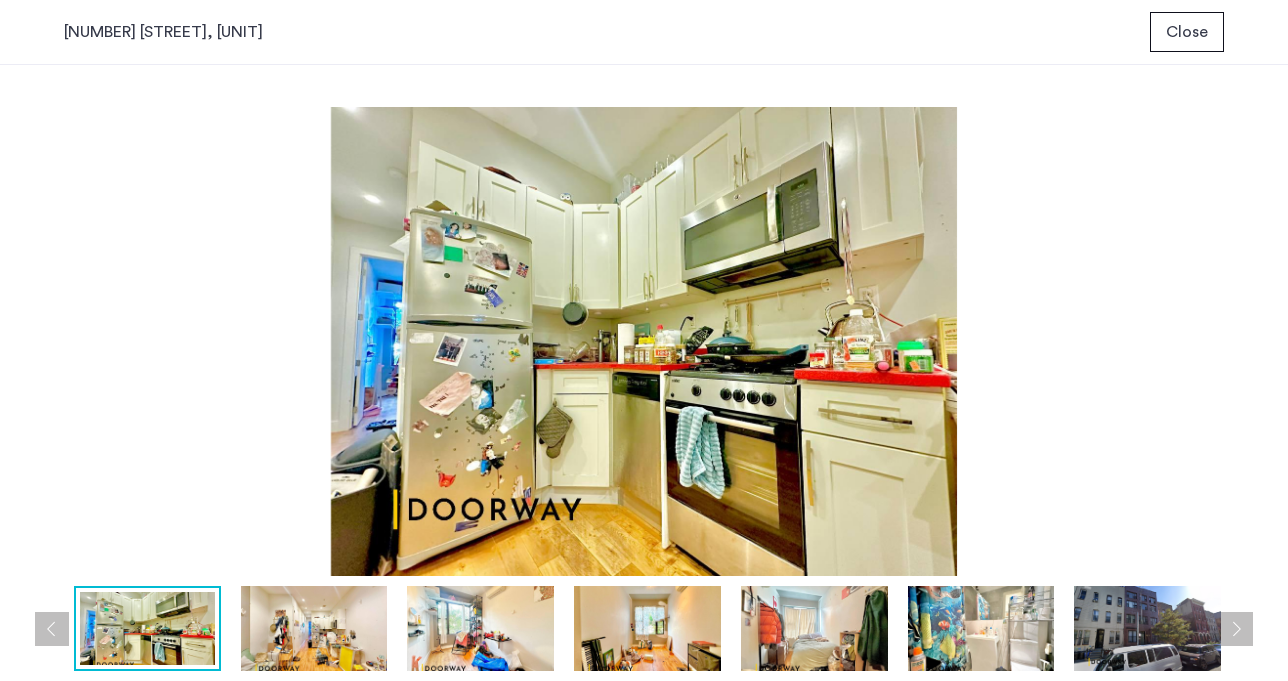 click on "Close" at bounding box center [1187, 32] 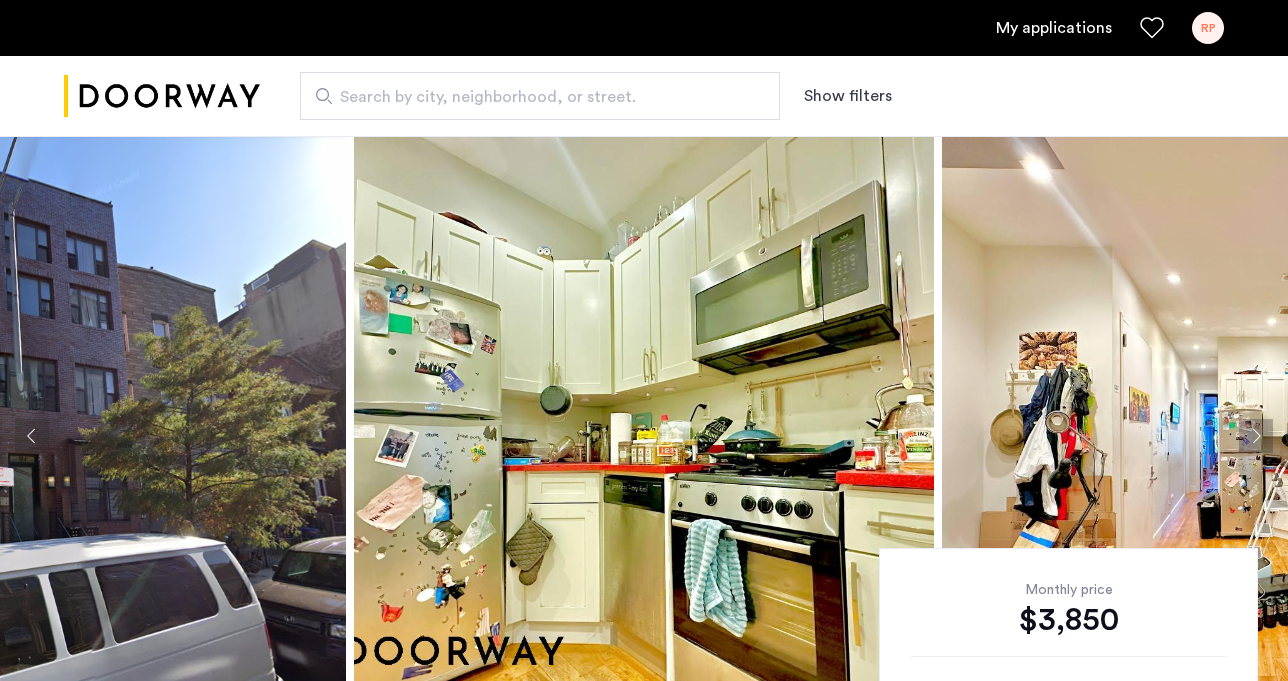 scroll, scrollTop: 55, scrollLeft: 0, axis: vertical 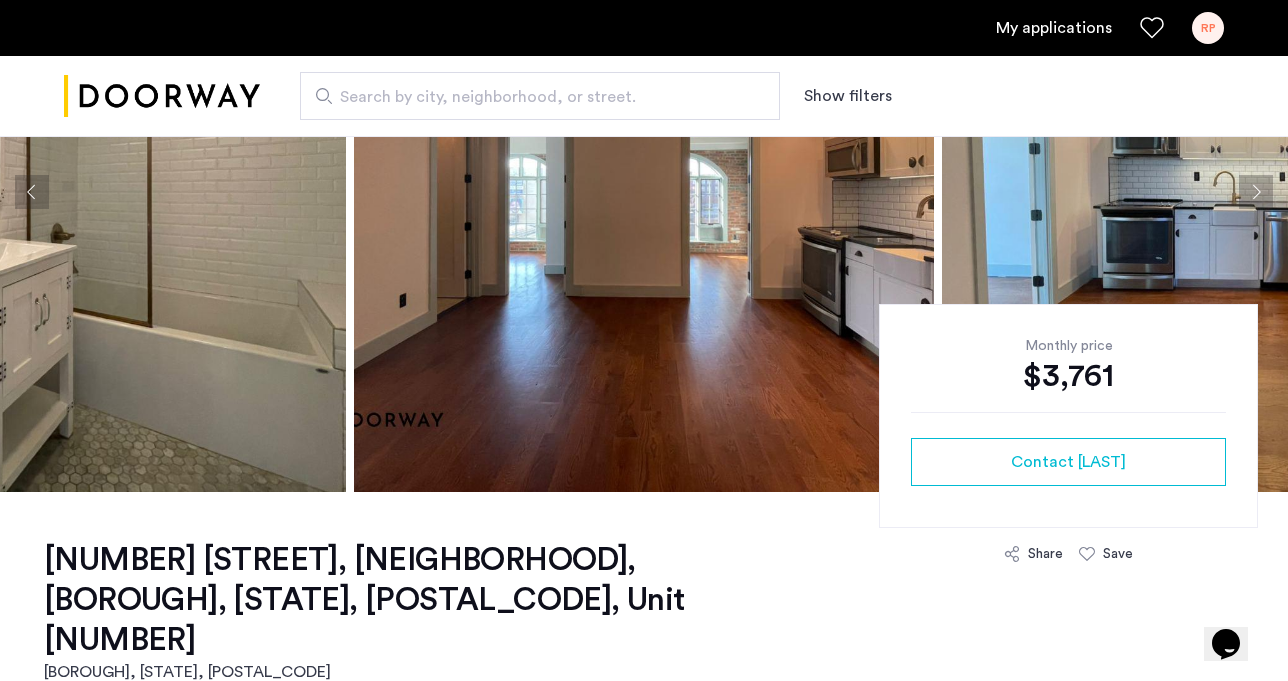 click 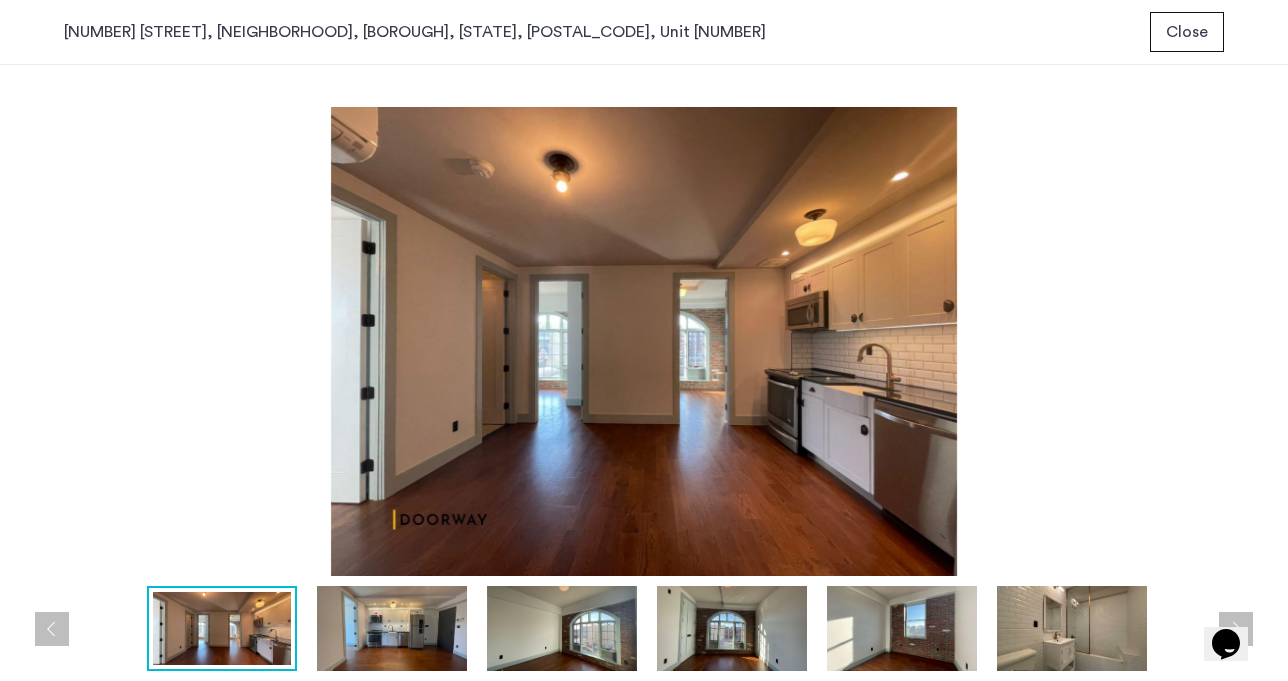 scroll, scrollTop: 0, scrollLeft: 0, axis: both 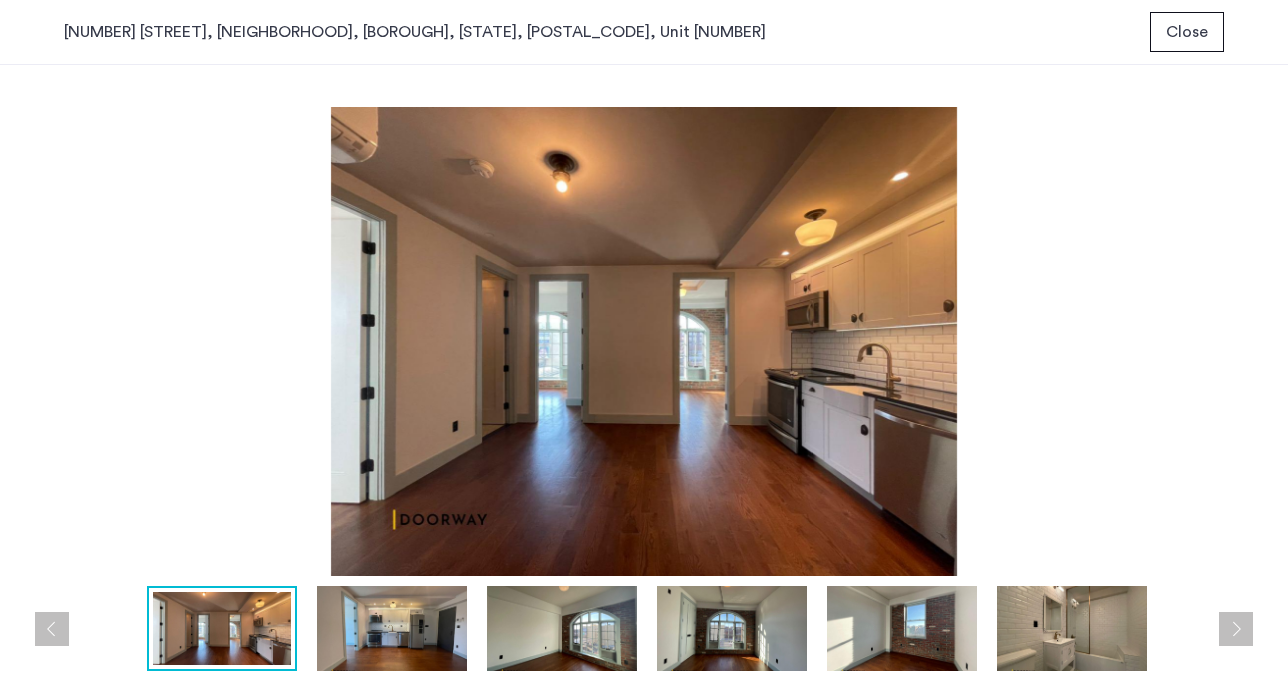 type 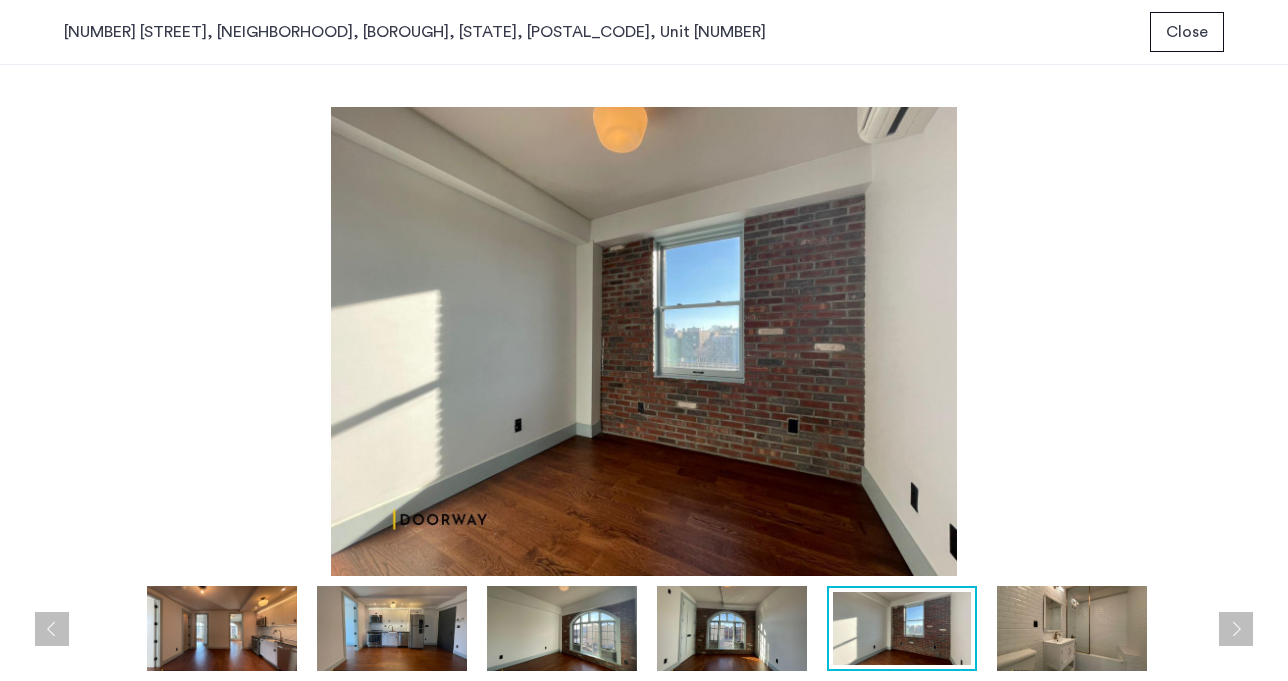 scroll, scrollTop: 0, scrollLeft: 0, axis: both 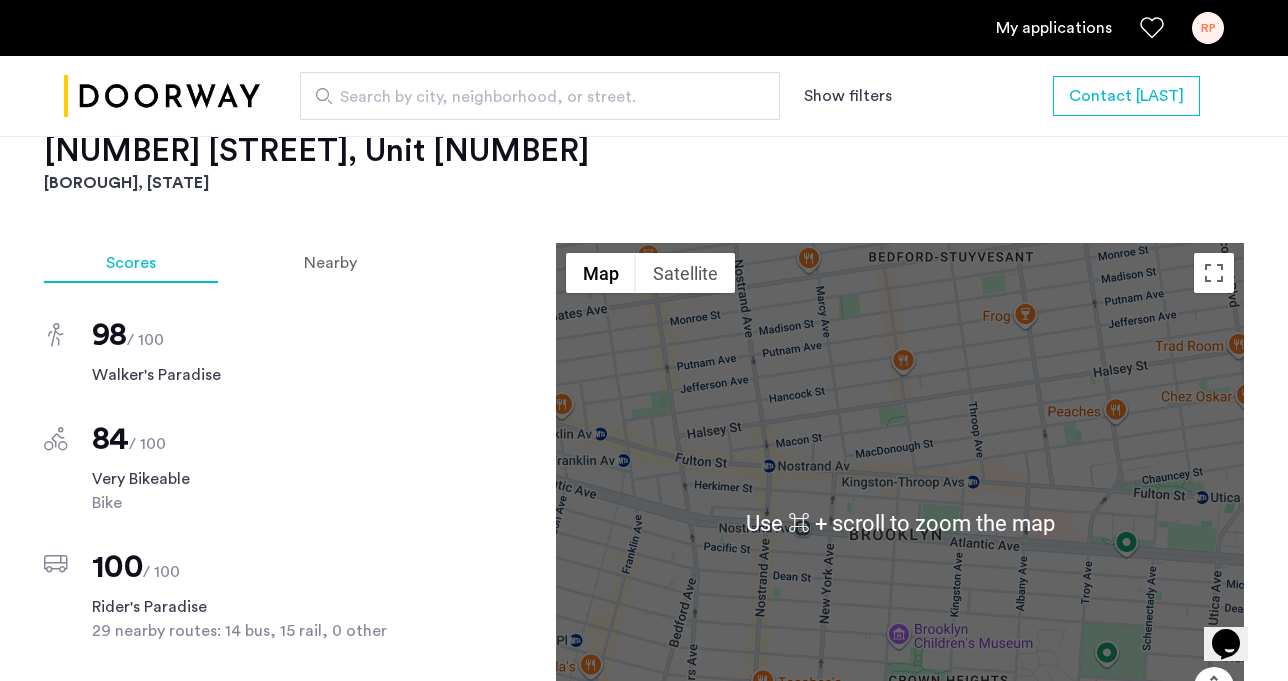 click at bounding box center [900, 523] 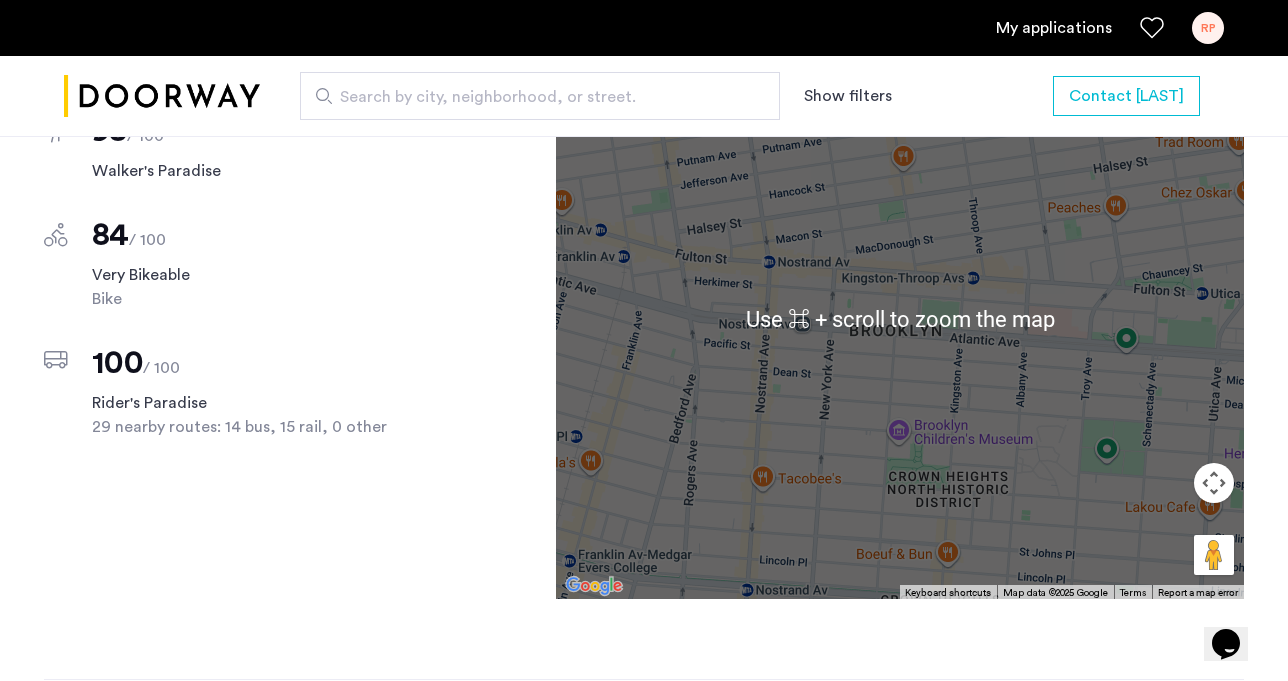 scroll, scrollTop: 2144, scrollLeft: 0, axis: vertical 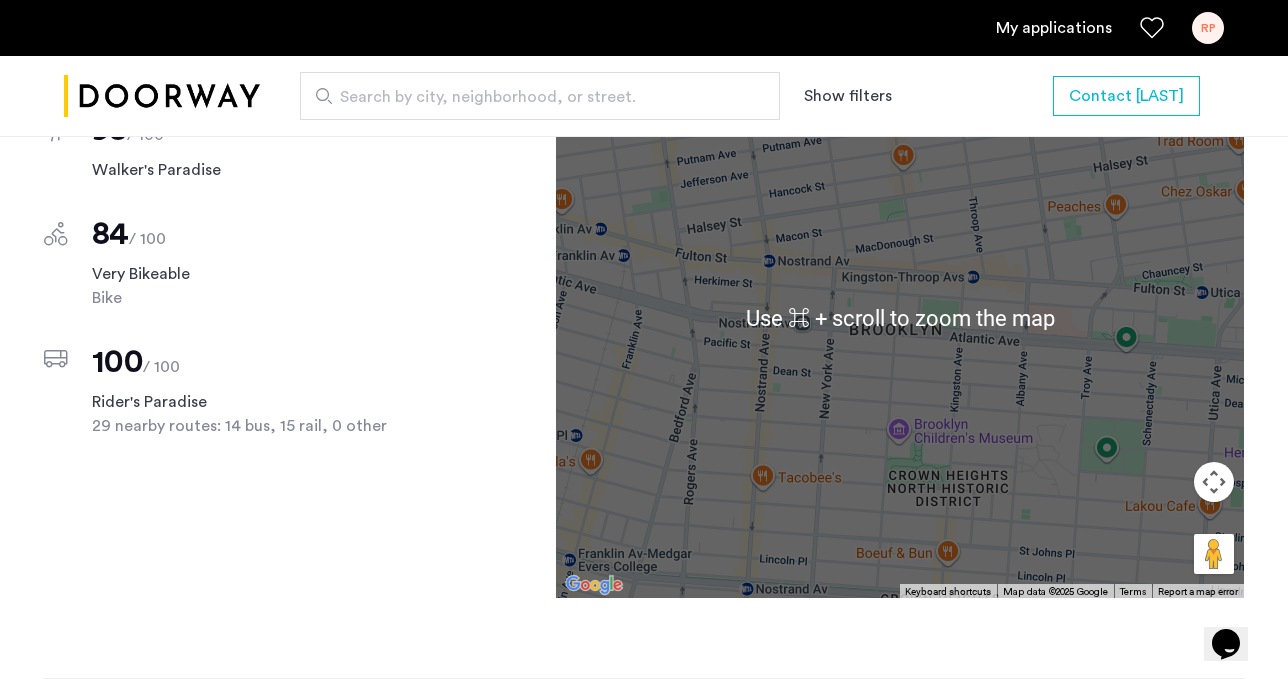 click at bounding box center [900, 318] 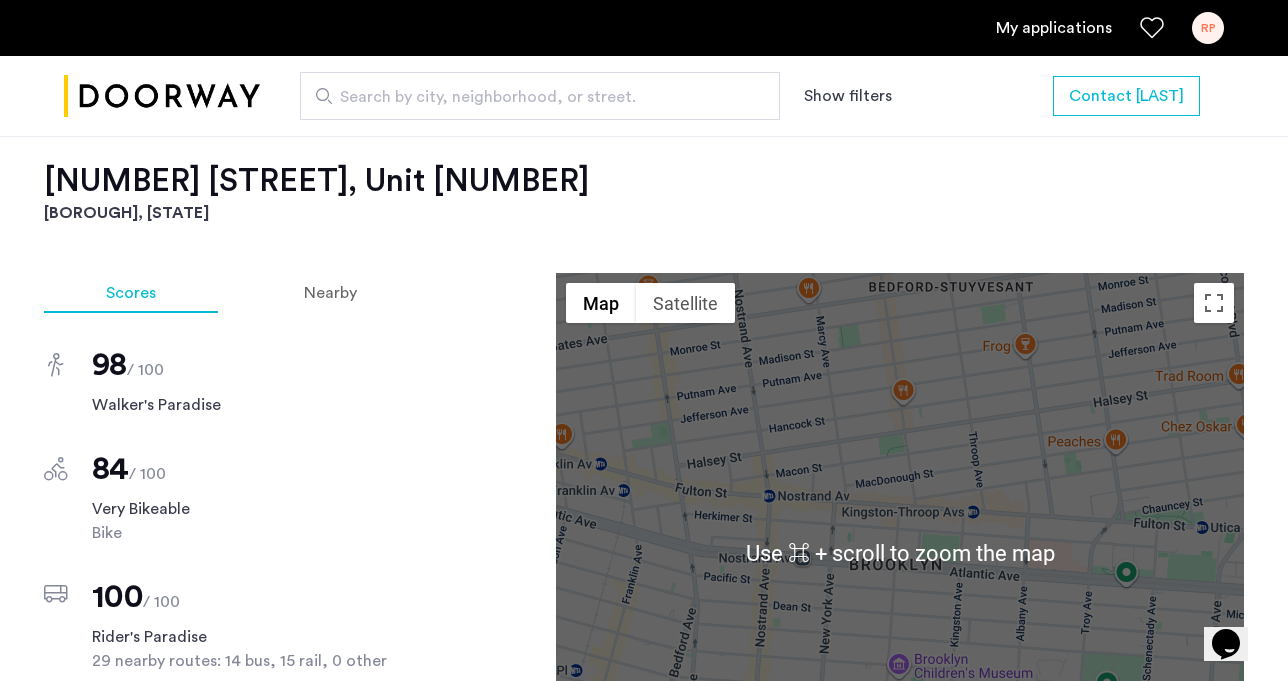 click on "Scores Nearby  98   / 100 Walker's Paradise  84   / 100 Very Bikeable Bike  100   / 100 Rider's Paradise 29 nearby routes: 14 bus, 15 rail, 0 other ← Move left → Move right ↑ Move up ↓ Move down + Zoom in - Zoom out Home Jump left by 75% End Jump right by 75% Page Up Jump up by 75% Page Down Jump down by 75% Use ⌘ + scroll to zoom the map Map Terrain Satellite Labels Keyboard shortcuts Map Data Map data ©2025 Google Map data ©2025 Google 200 m  Click to toggle between metric and imperial units Terms Report a map error" 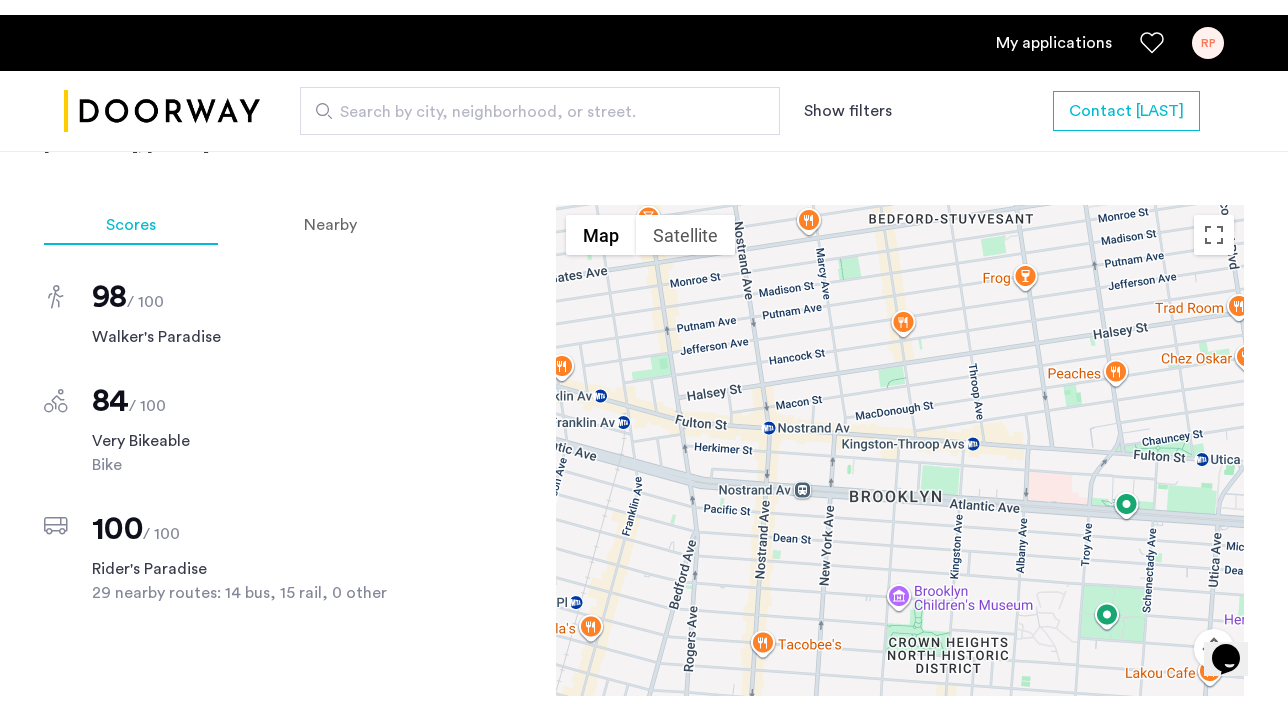 scroll, scrollTop: 1995, scrollLeft: 0, axis: vertical 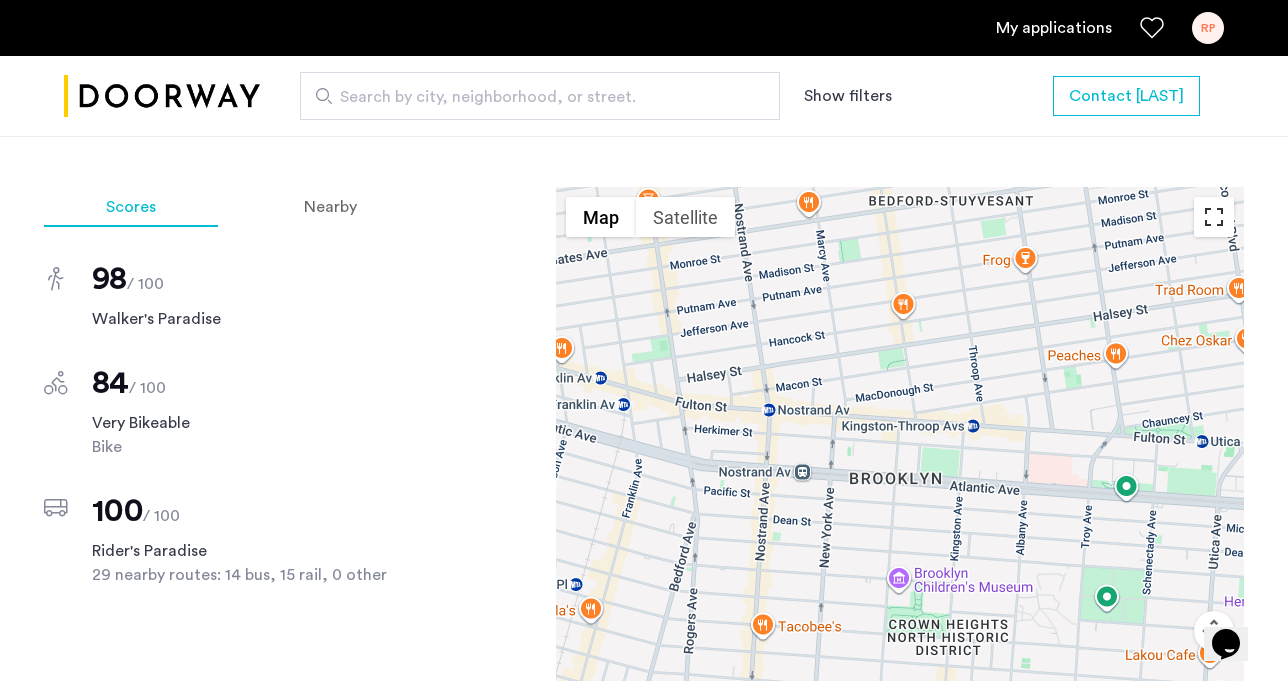 click at bounding box center (1214, 217) 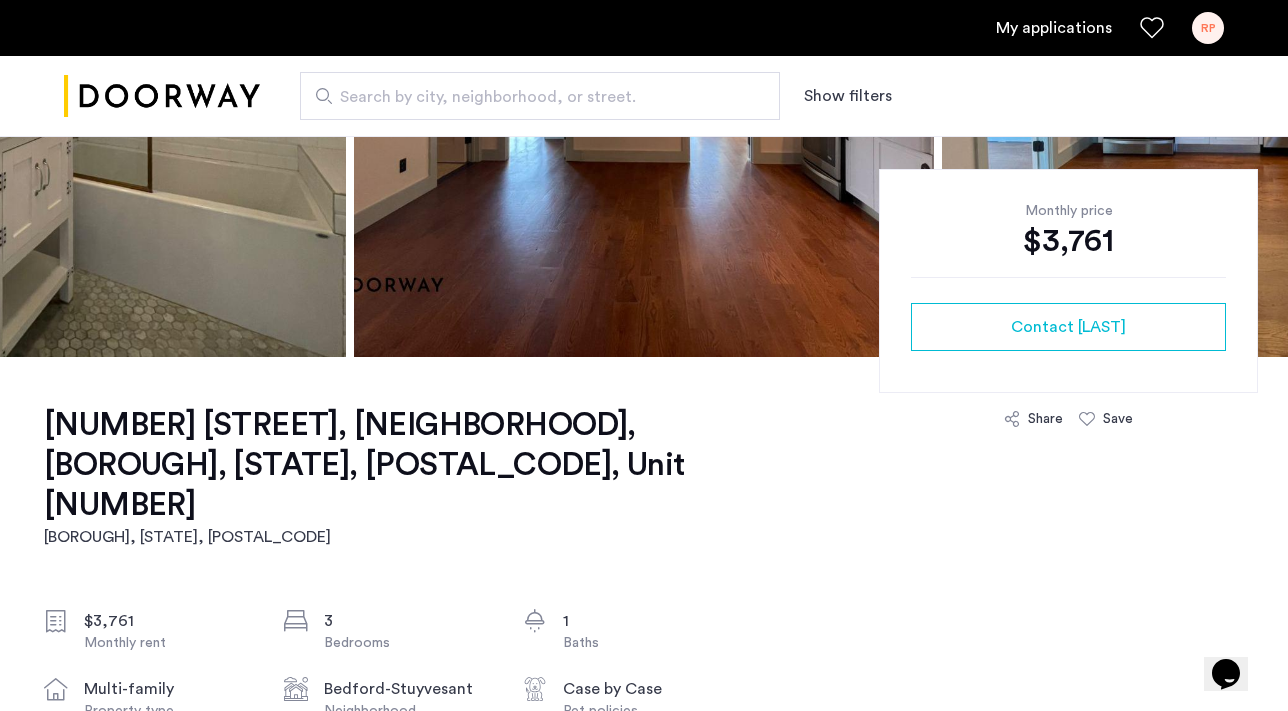 scroll, scrollTop: 375, scrollLeft: 0, axis: vertical 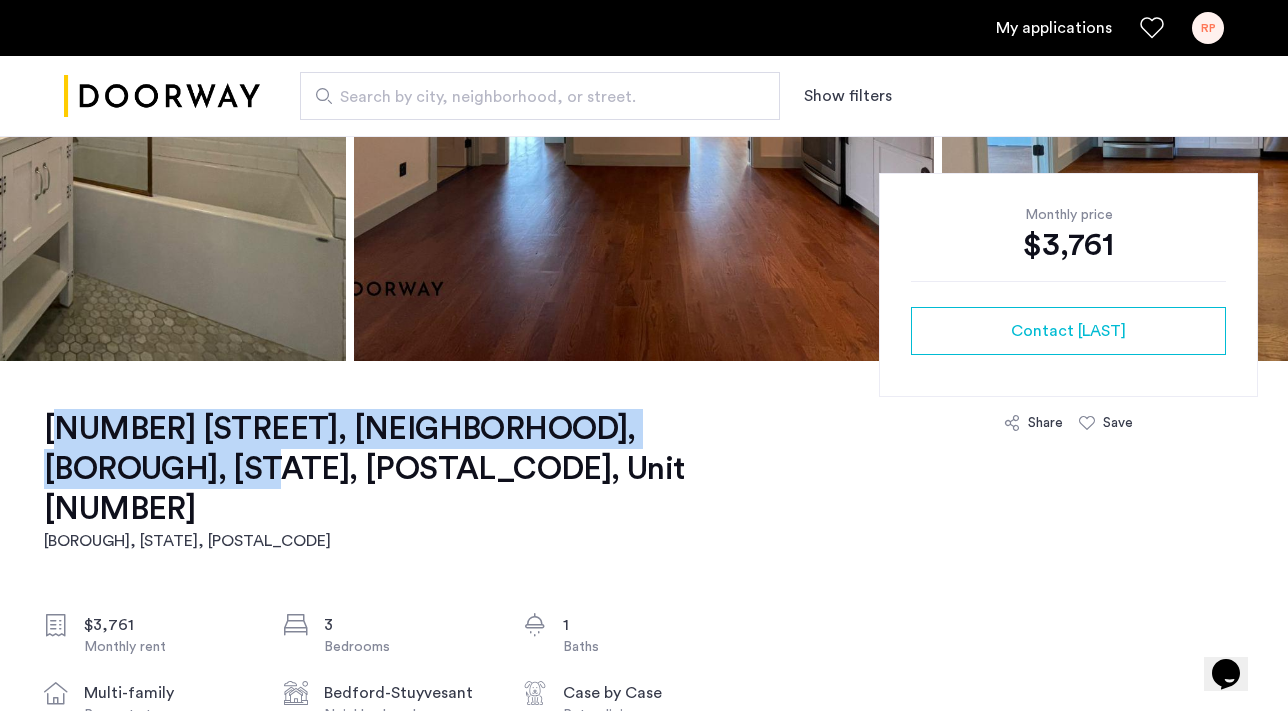 drag, startPoint x: 41, startPoint y: 421, endPoint x: 169, endPoint y: 475, distance: 138.92444 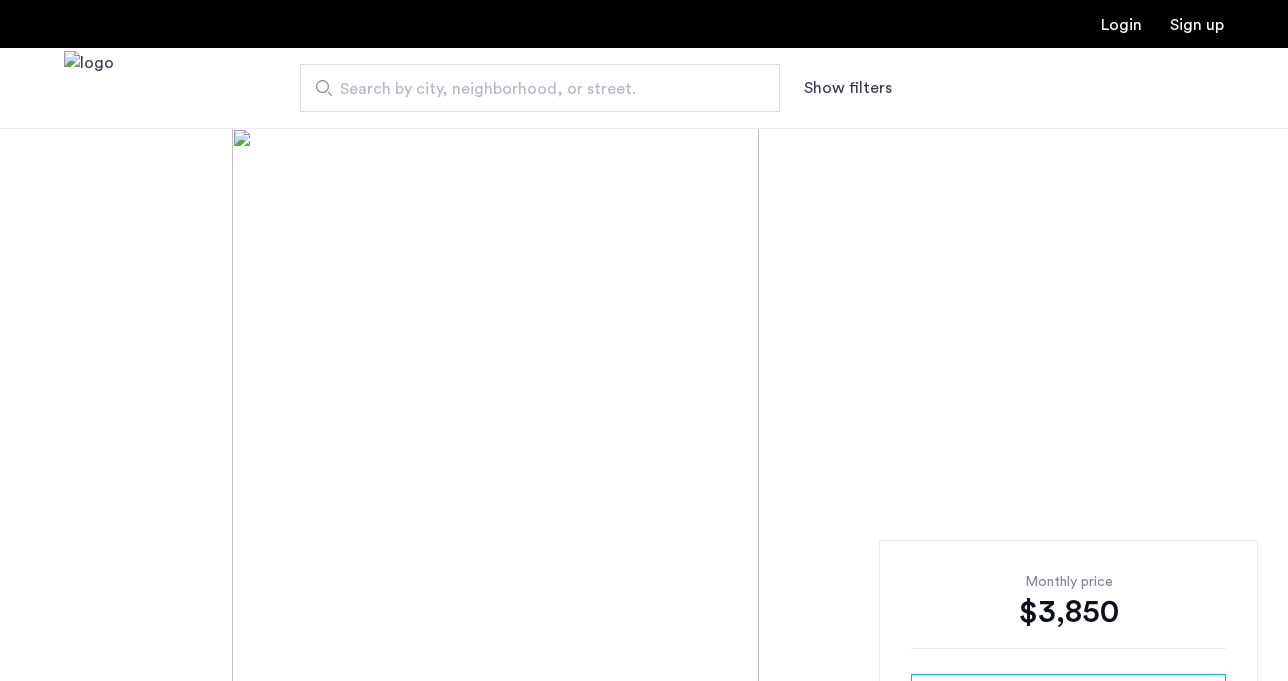 scroll, scrollTop: 0, scrollLeft: 0, axis: both 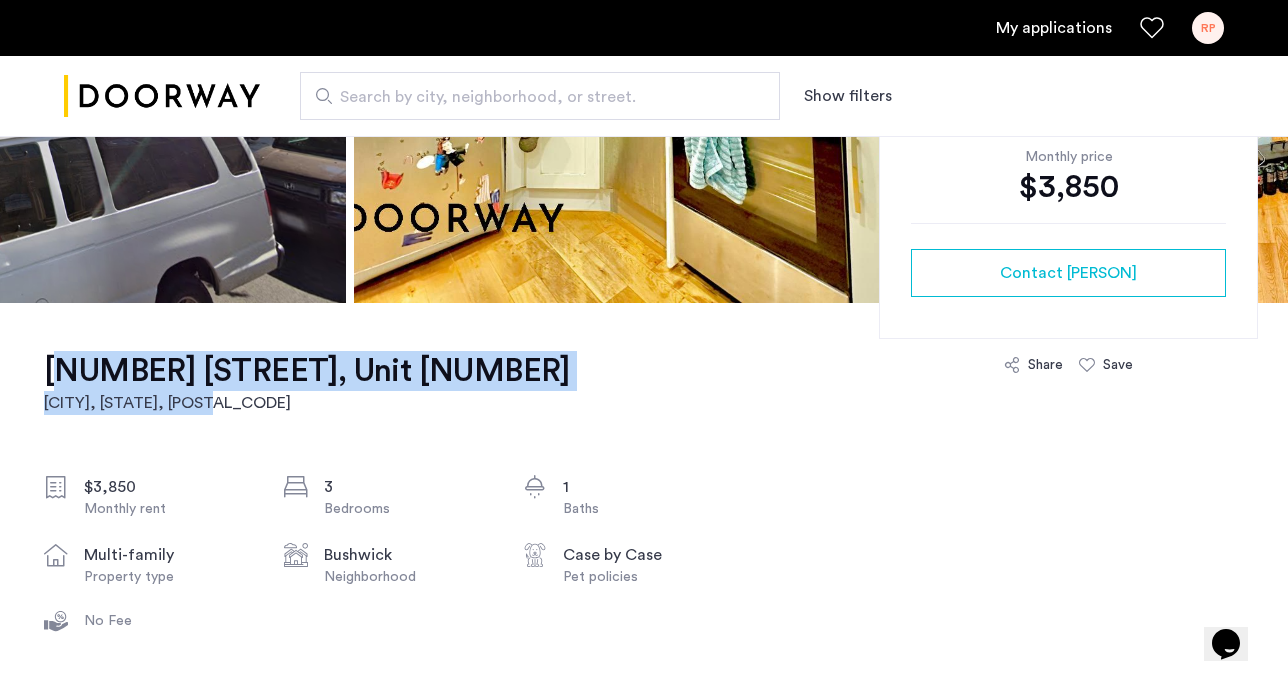 drag, startPoint x: 430, startPoint y: 371, endPoint x: 26, endPoint y: 371, distance: 404 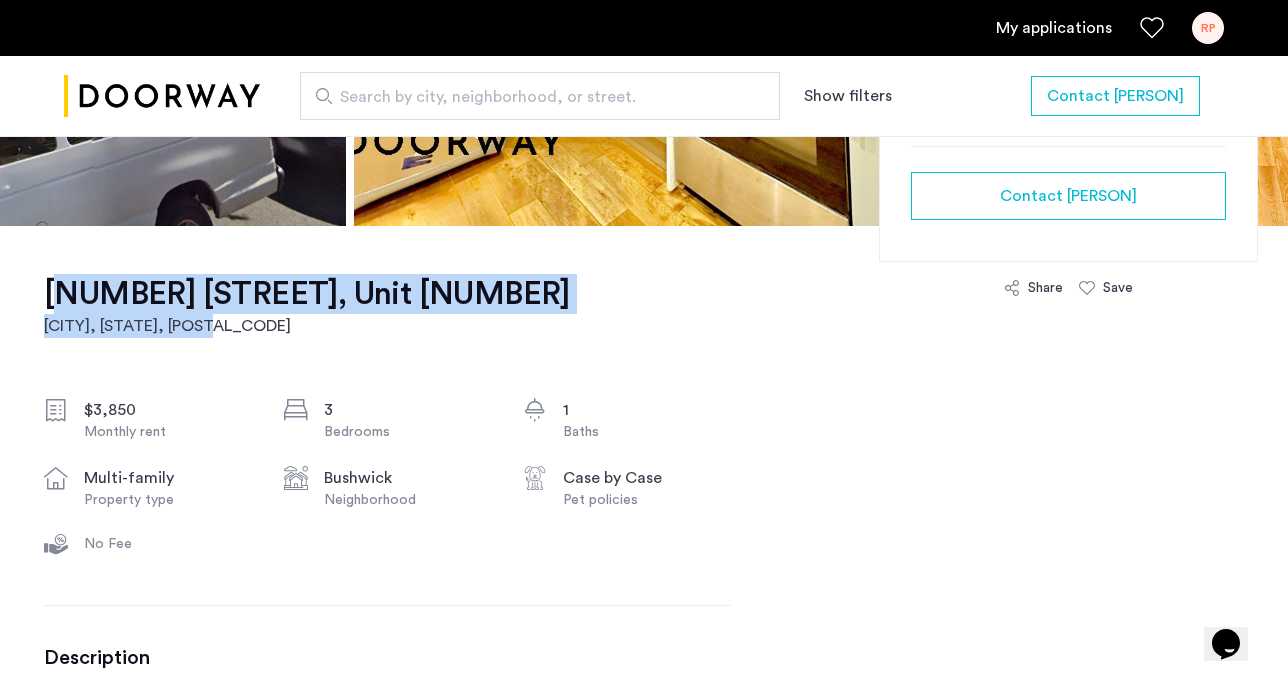 scroll, scrollTop: 378, scrollLeft: 0, axis: vertical 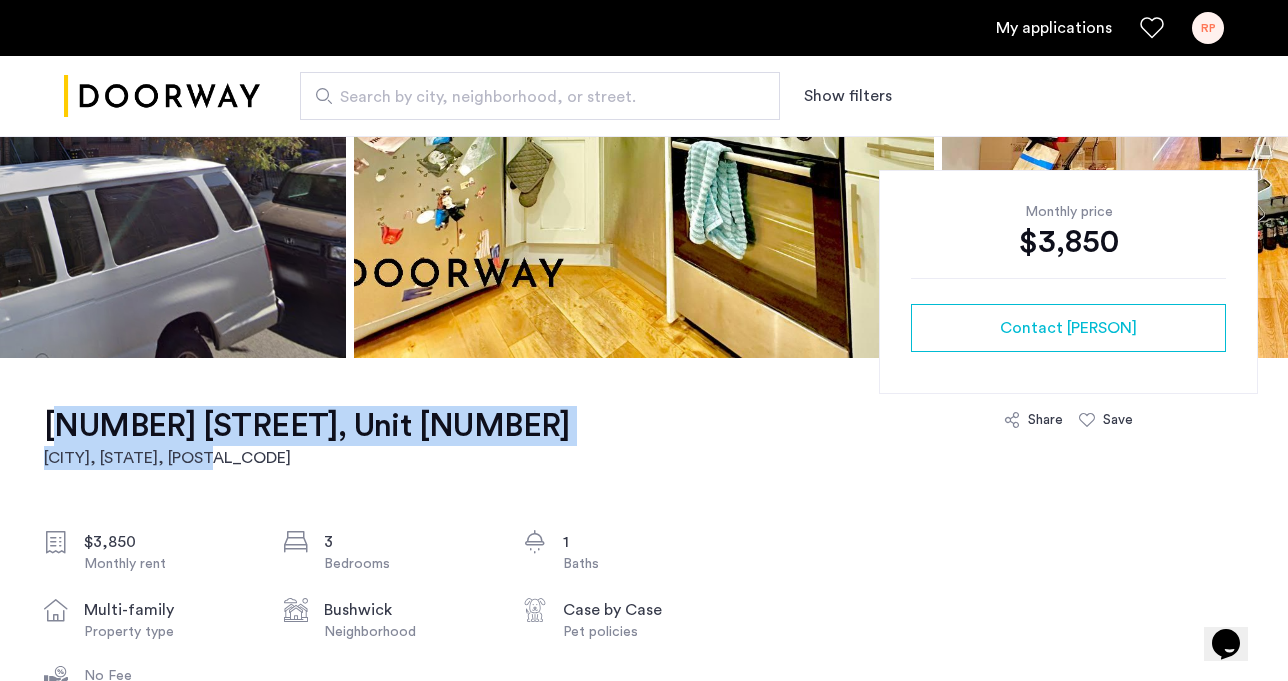 copy on "184 Suydam Street, Unit 2R  Brooklyn, NY , 11221" 